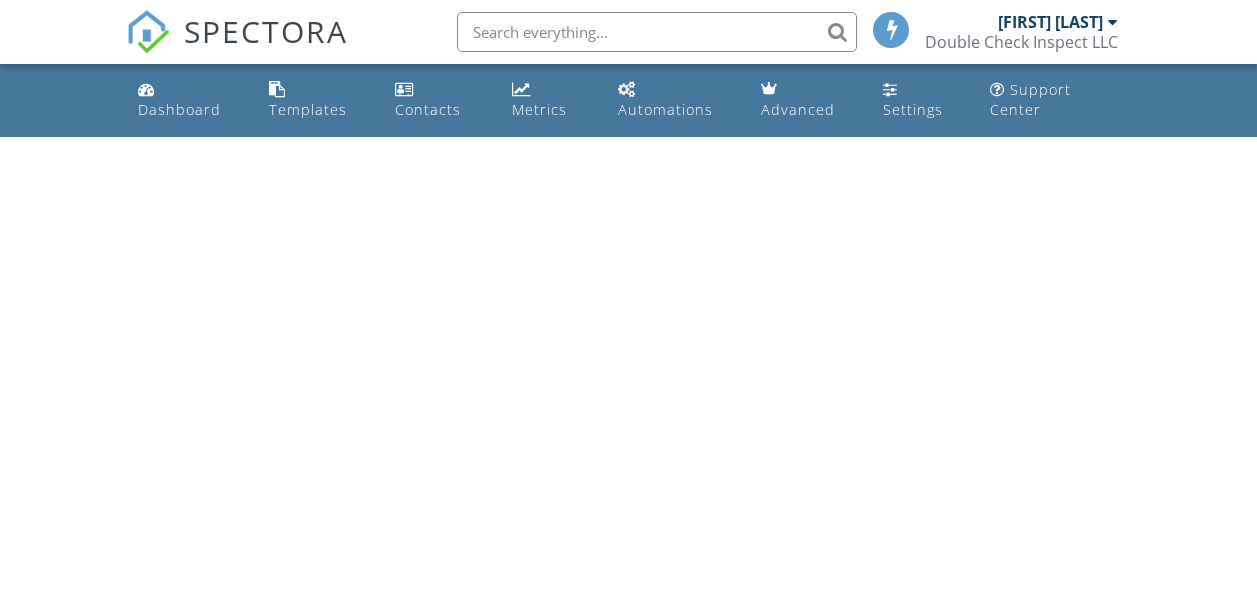 scroll, scrollTop: 0, scrollLeft: 0, axis: both 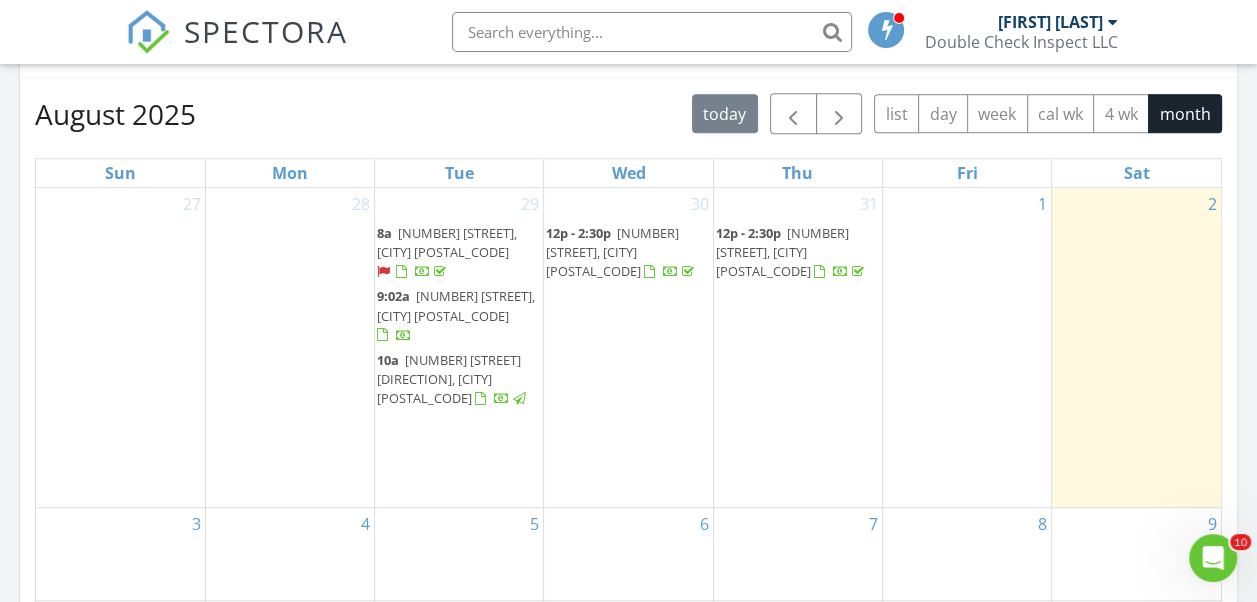 click on "[NUMBER] [STREET], [CITY] [POSTAL_CODE]" at bounding box center (612, 252) 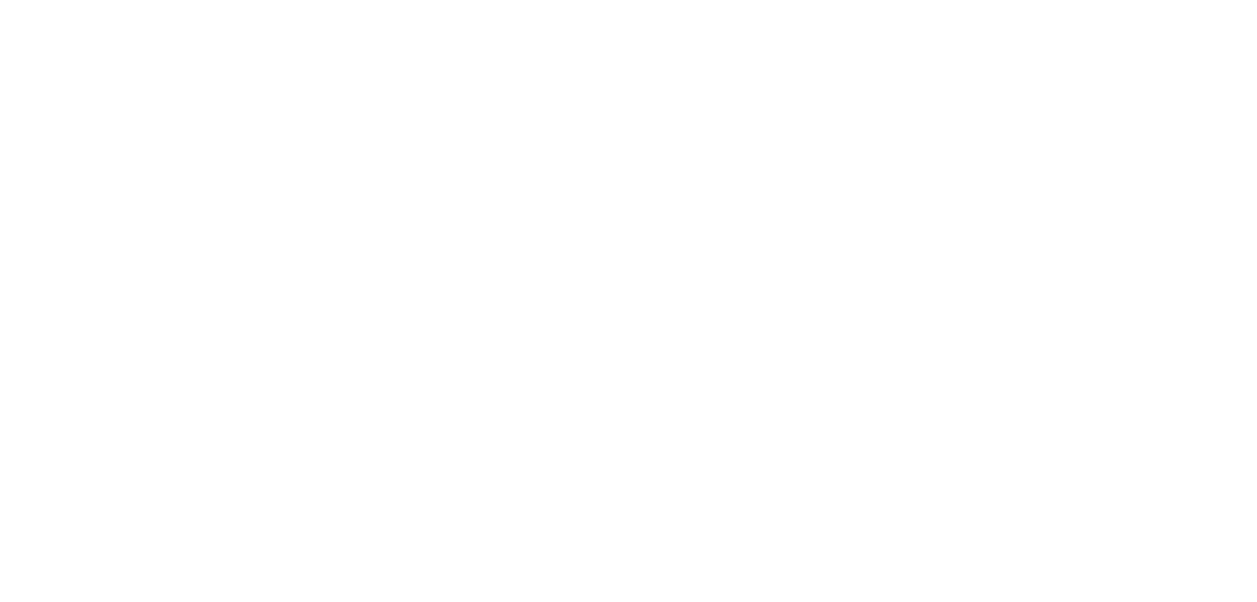 scroll, scrollTop: 0, scrollLeft: 0, axis: both 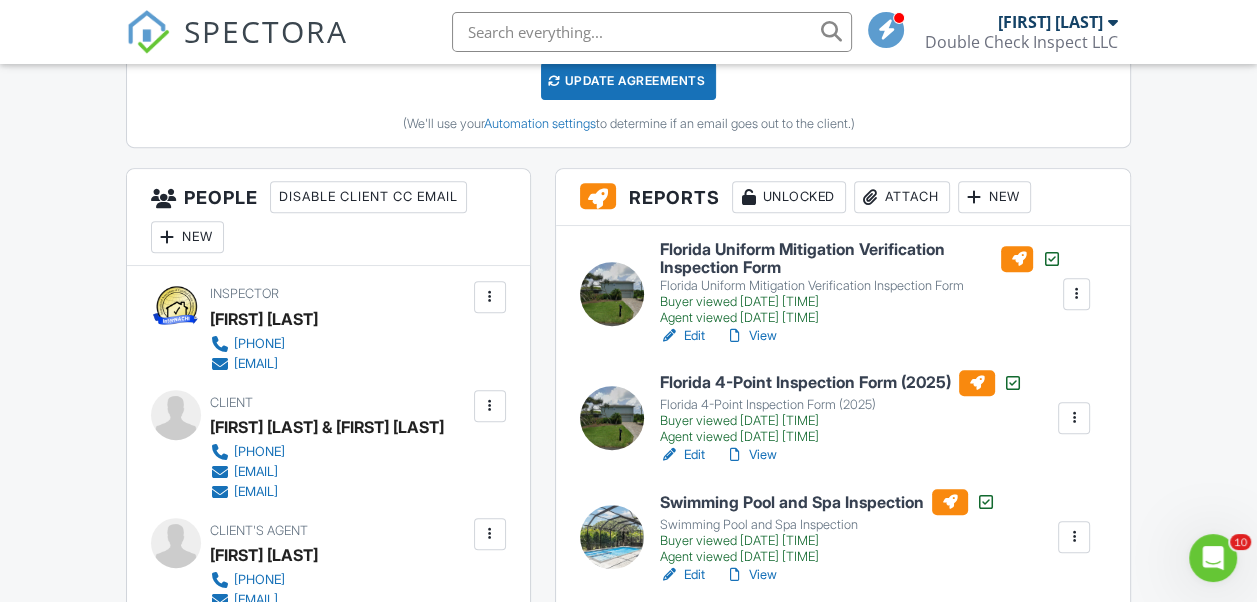 click on "New" at bounding box center [994, 197] 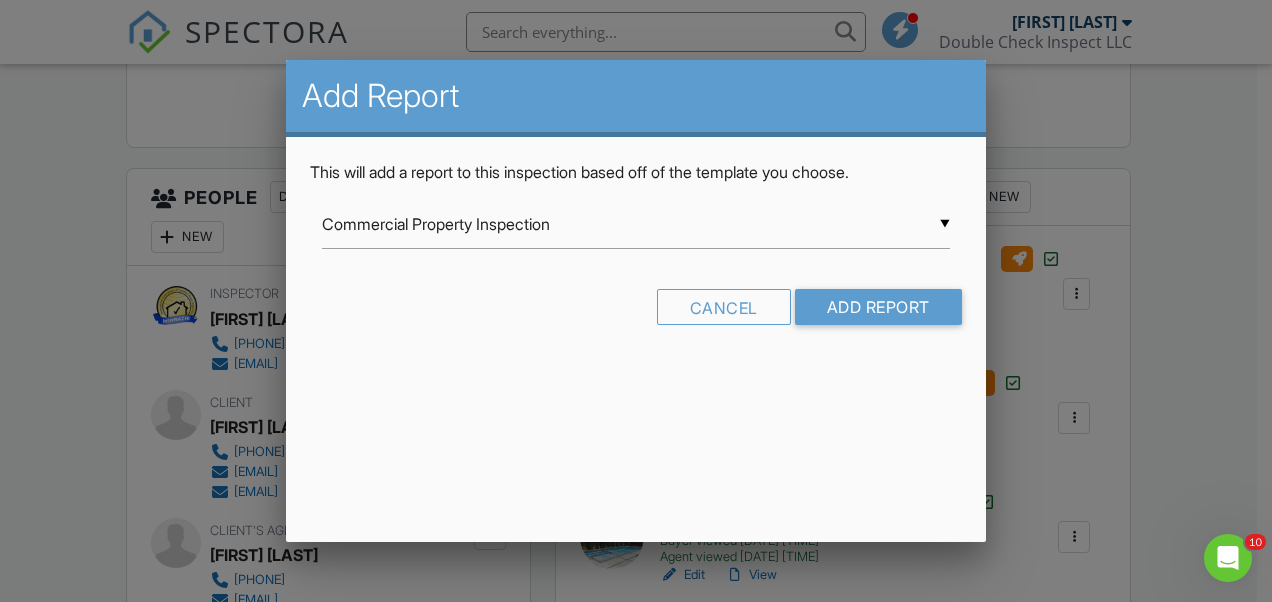 click at bounding box center [636, 276] 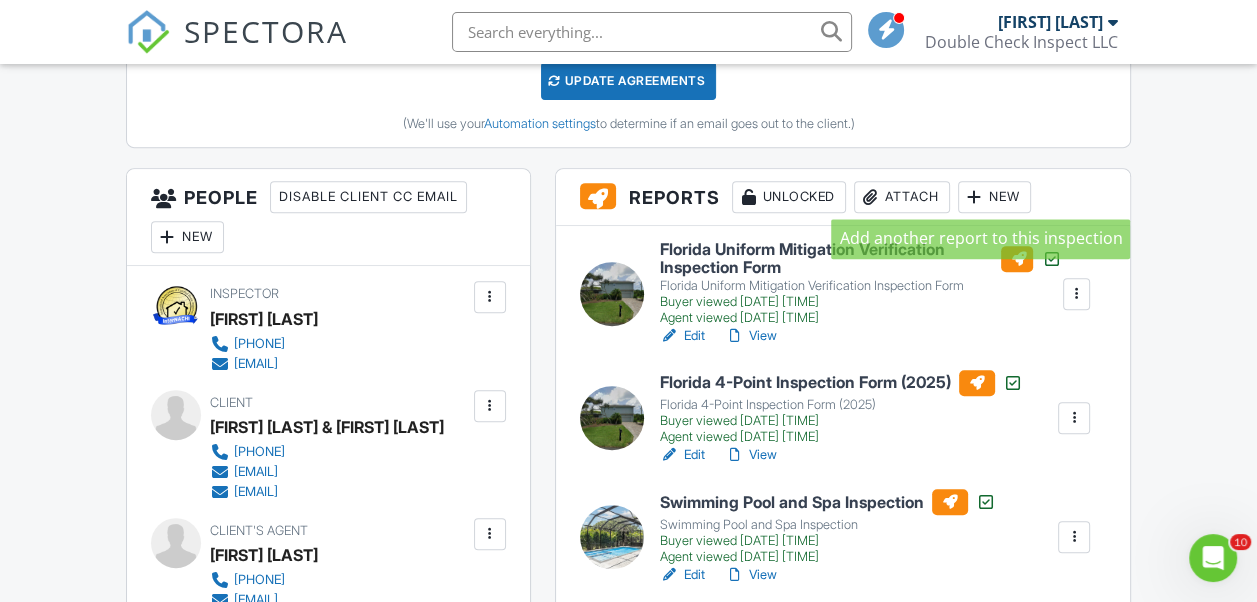 click on "New" at bounding box center [994, 197] 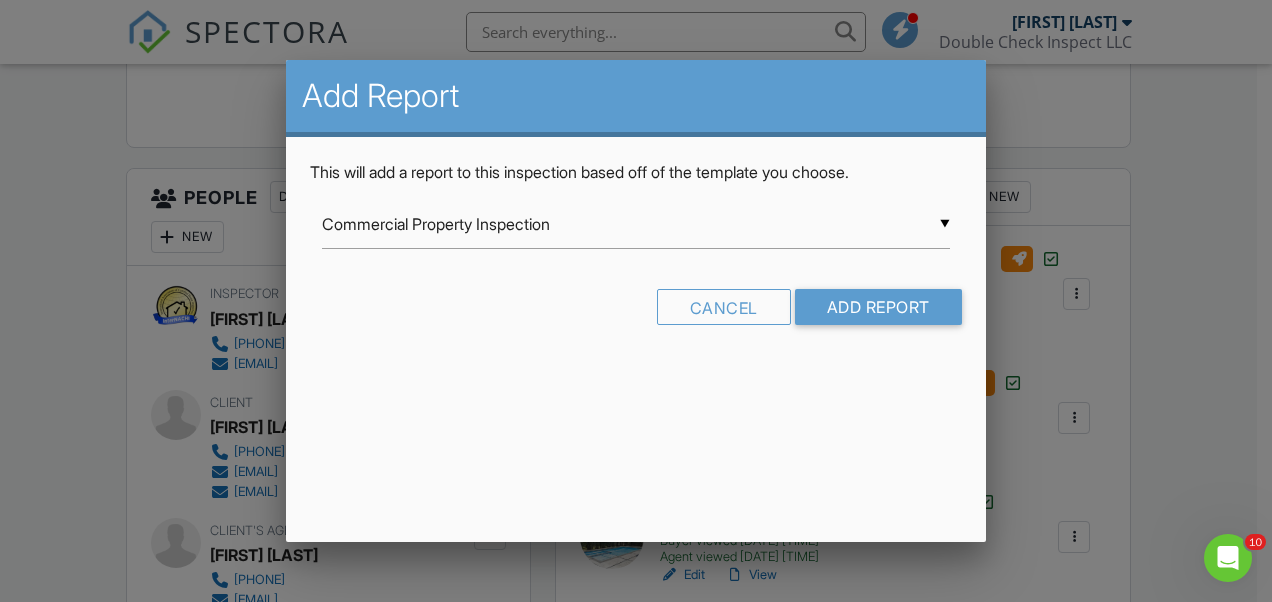 click on "▼ Commercial Property Inspection  Commercial Property Inspection Double Check Inspect LLC      Manufactured Home Inspection Electrical Inspection Grounds Inspection only InterNACHI Commercial Template  Investment Inspection FullScope Home Inspection Inc  Post-Storm/General Maintenance Exterior AND Roof Inspection Report Templet Residential Inspection Room-by-Room Residential Inspection Structural/Foundation Inspection  Swimming Pool and Spa Inspection Swimming Pool and Spa Template Wood-Destroying Organisms Inspection Lead Measurement Mold Inspection Mold Inspection & Test Results Radon Inspection Asbestos Survey Asbestos Survey CHI Brevard Pre-Closing Inspection Double Check Inspect LLC Home Energy Report Double Check Inspect LLC   Septic System Inspection Florida 4-Point Inspection Form (2025) Florida Citizens Roof Inspection Form Florida Uniform Mitigation Verification Inspection Form  Florida Wood Destroying Organisms Inspection Report HomeBinder Appliance Info HomeBinder Appliance Info HUD Foundation" at bounding box center (636, 224) 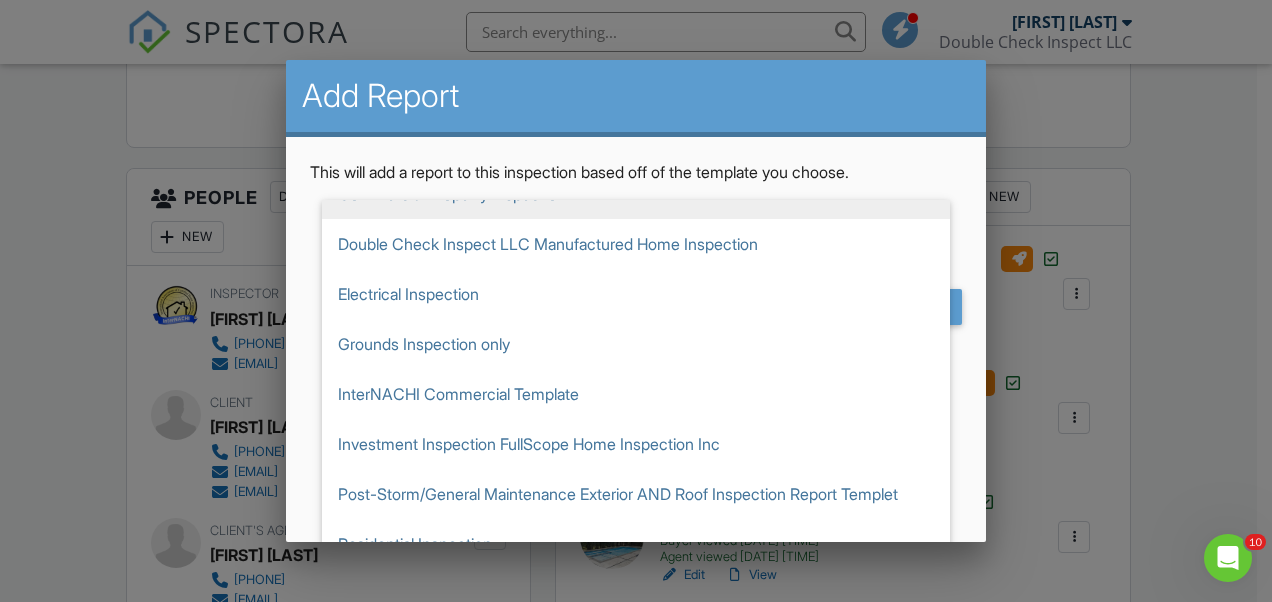 scroll, scrollTop: 0, scrollLeft: 0, axis: both 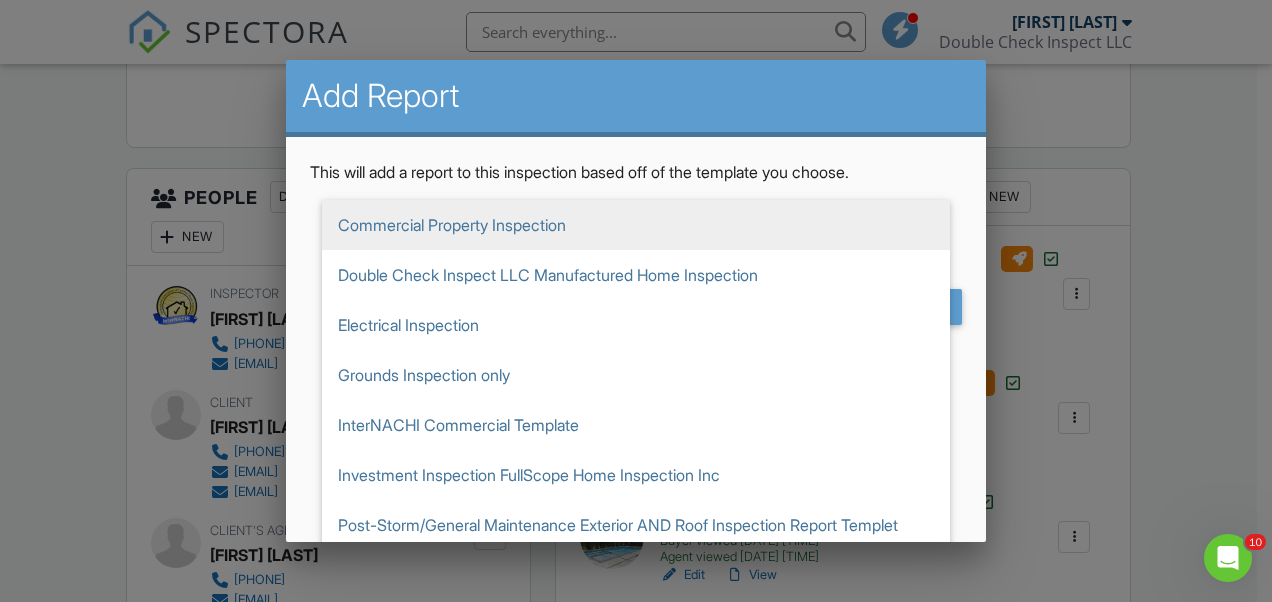 click at bounding box center (636, 276) 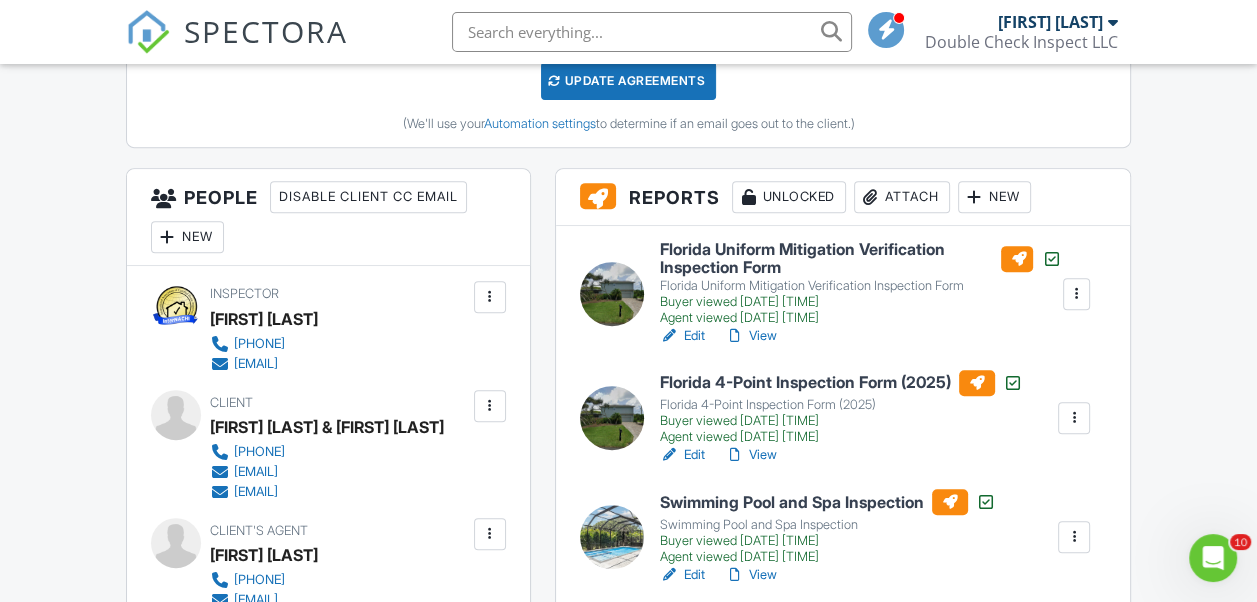 click on "Attach" at bounding box center (902, 197) 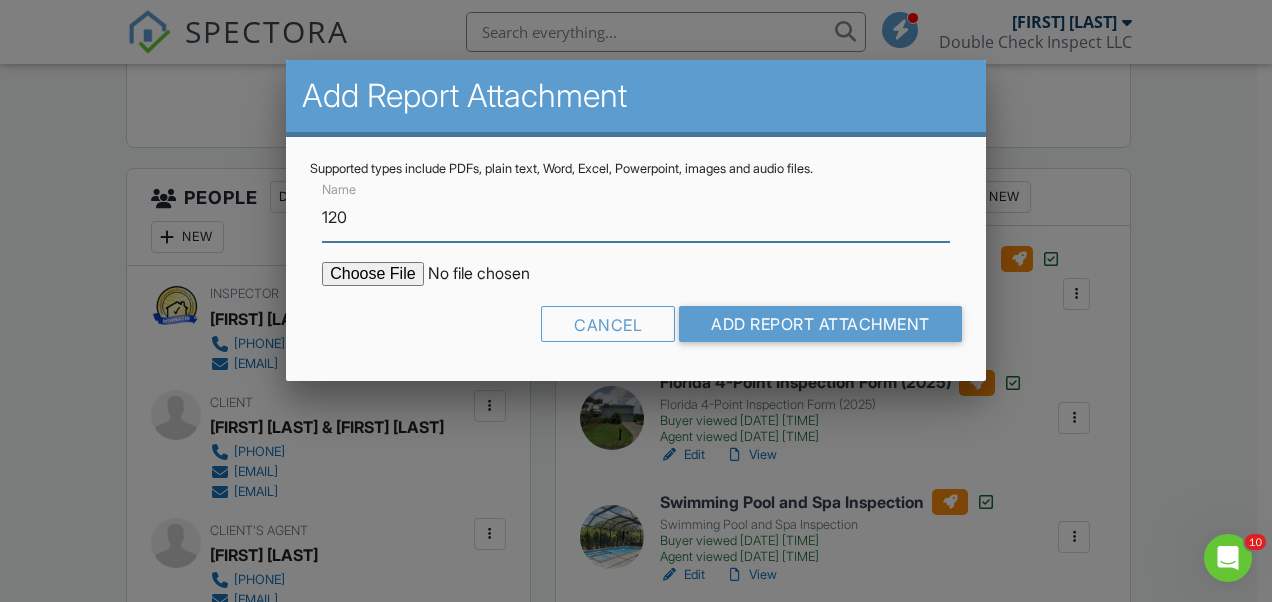 type on "120" 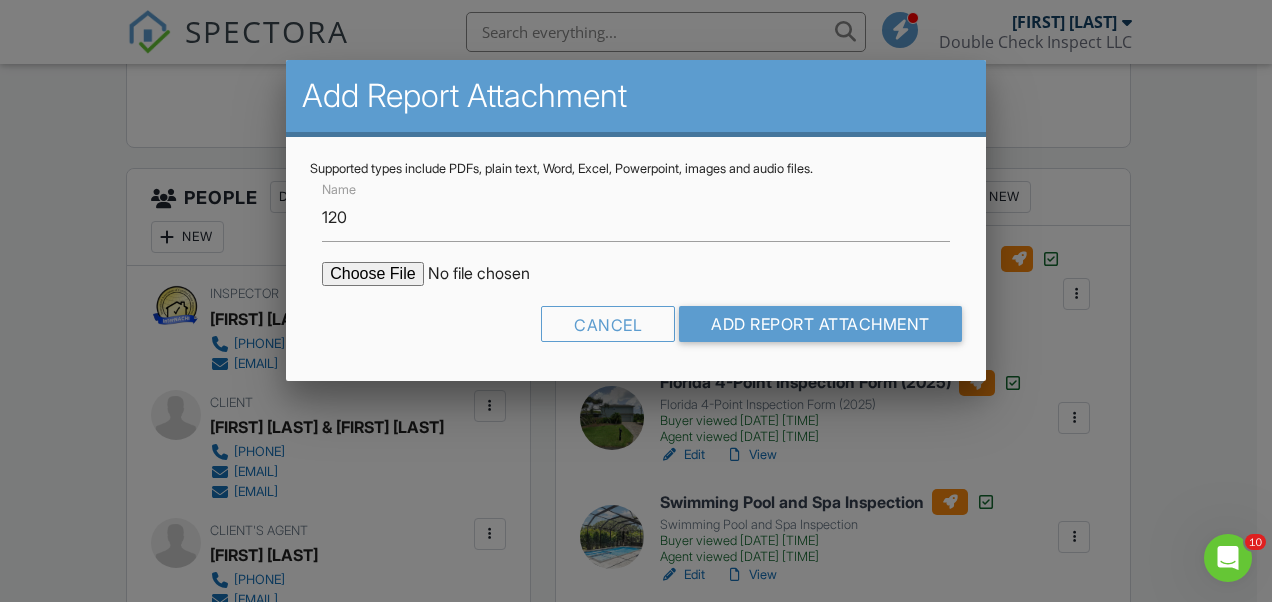 click at bounding box center [492, 274] 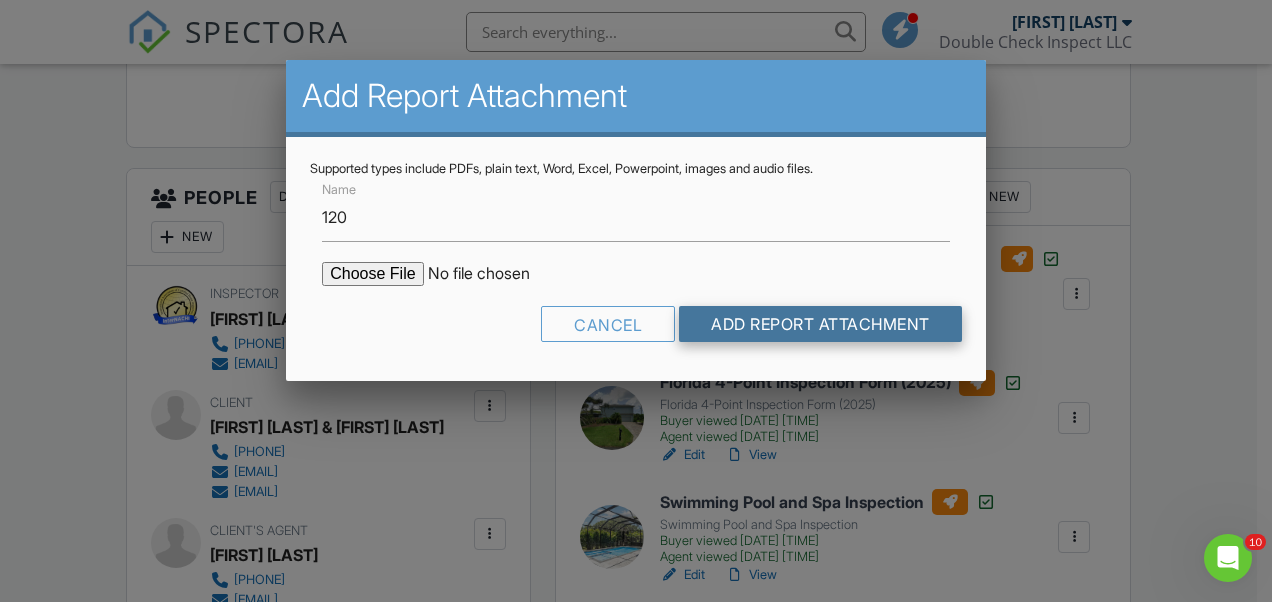 click on "Add Report Attachment" at bounding box center [820, 324] 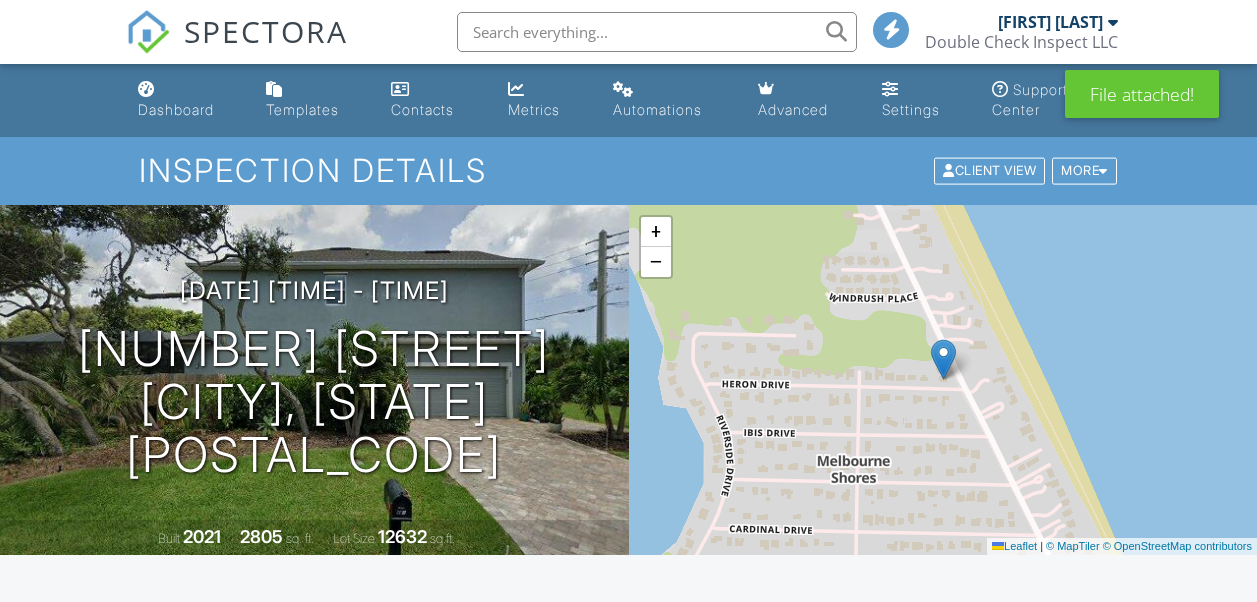 click on "Resend Email/Text" at bounding box center [925, 1525] 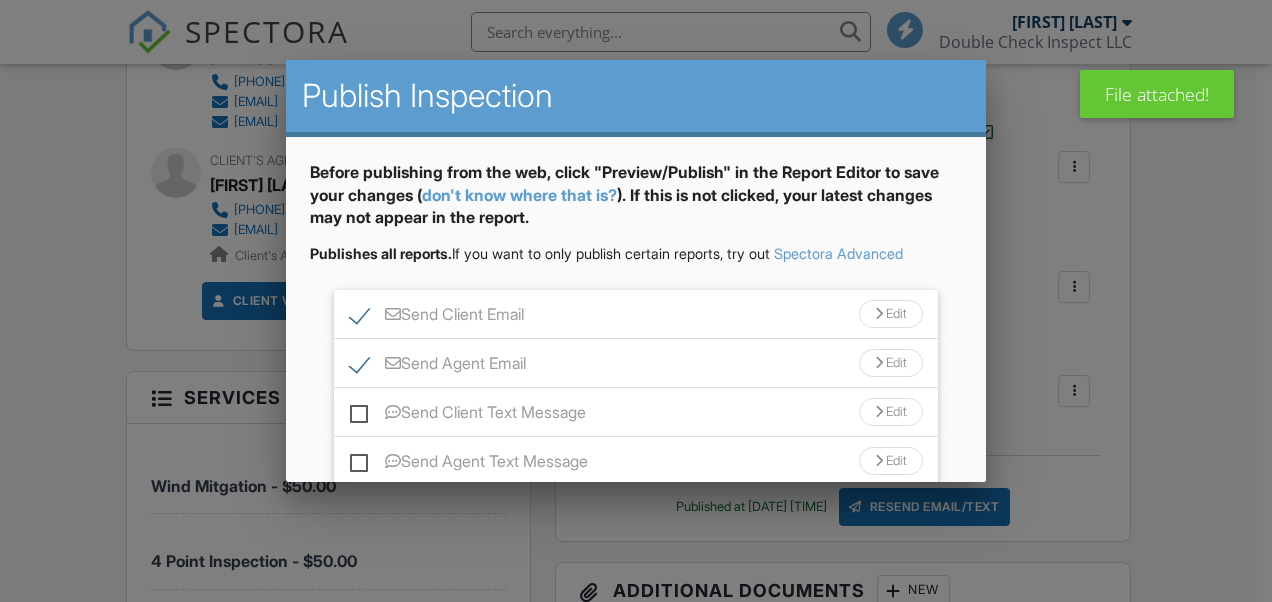 scroll, scrollTop: 1018, scrollLeft: 0, axis: vertical 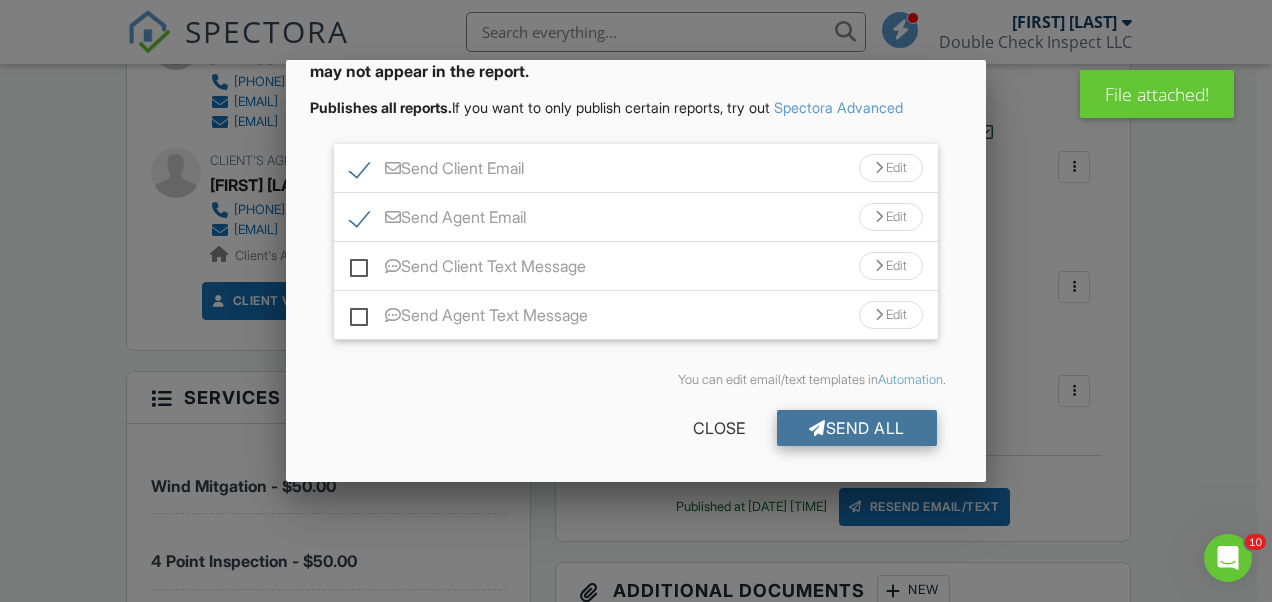 click on "Send All" at bounding box center (857, 428) 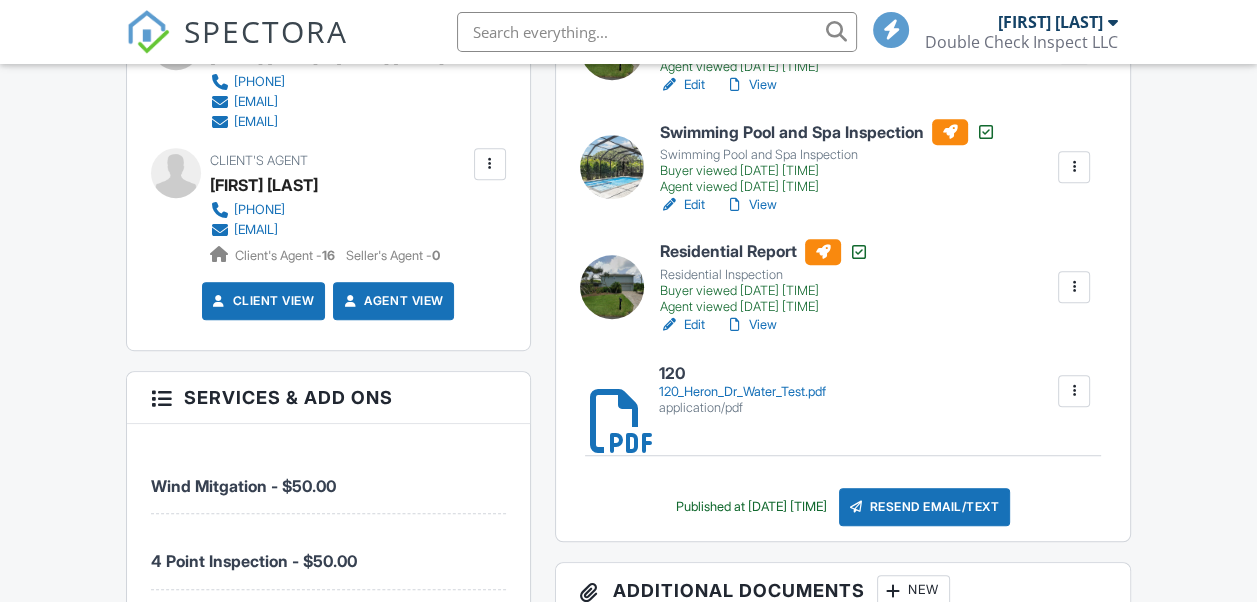 scroll, scrollTop: 0, scrollLeft: 0, axis: both 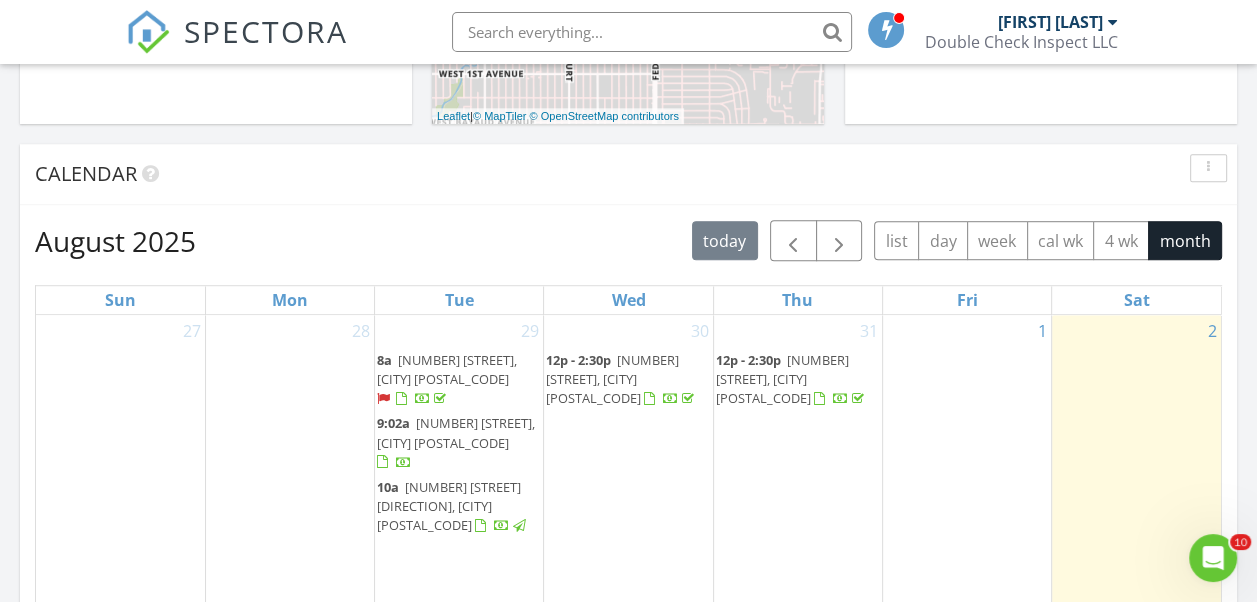 click on "[NUMBER] [STREET], [CITY] [POSTAL_CODE]" at bounding box center [782, 379] 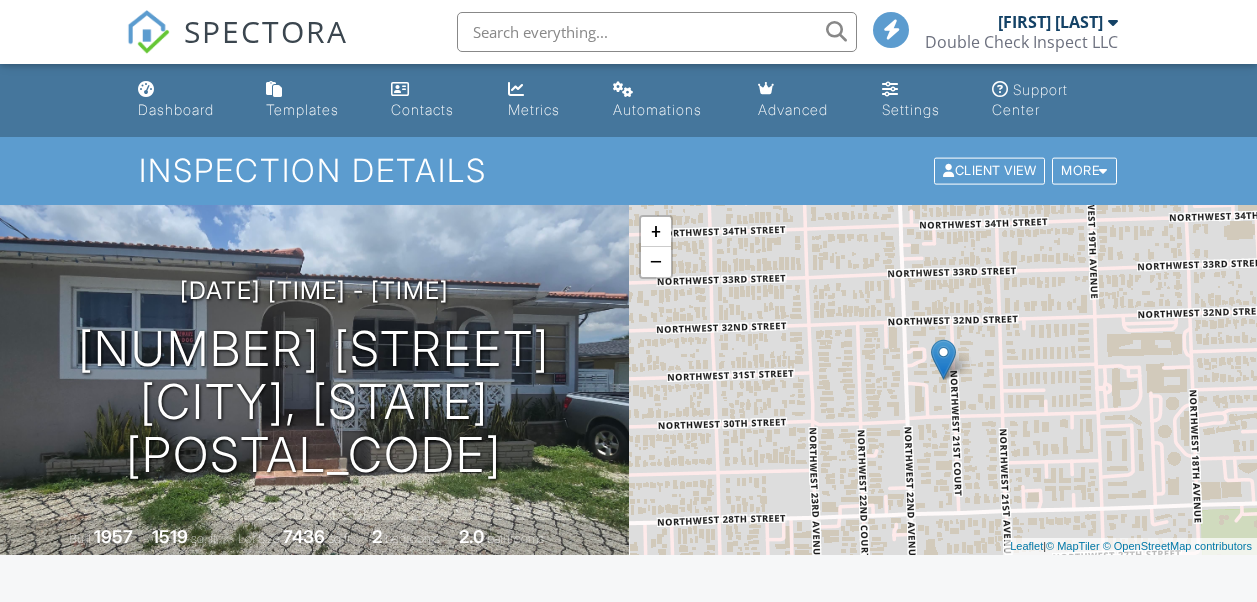 scroll, scrollTop: 0, scrollLeft: 0, axis: both 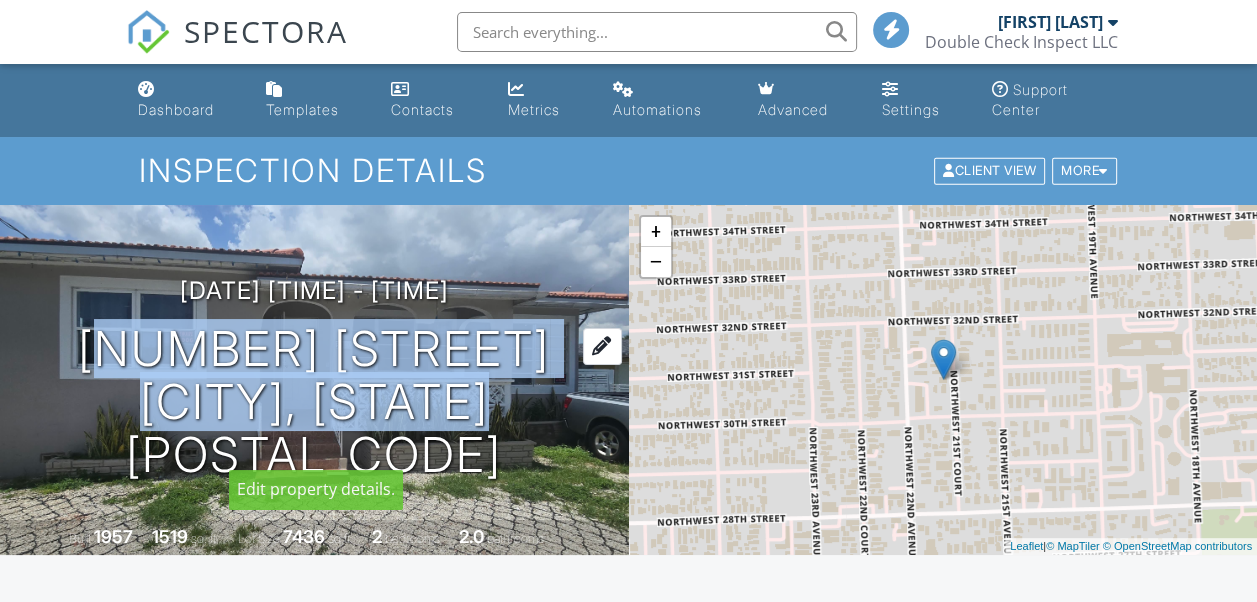drag, startPoint x: 345, startPoint y: 351, endPoint x: 473, endPoint y: 409, distance: 140.52757 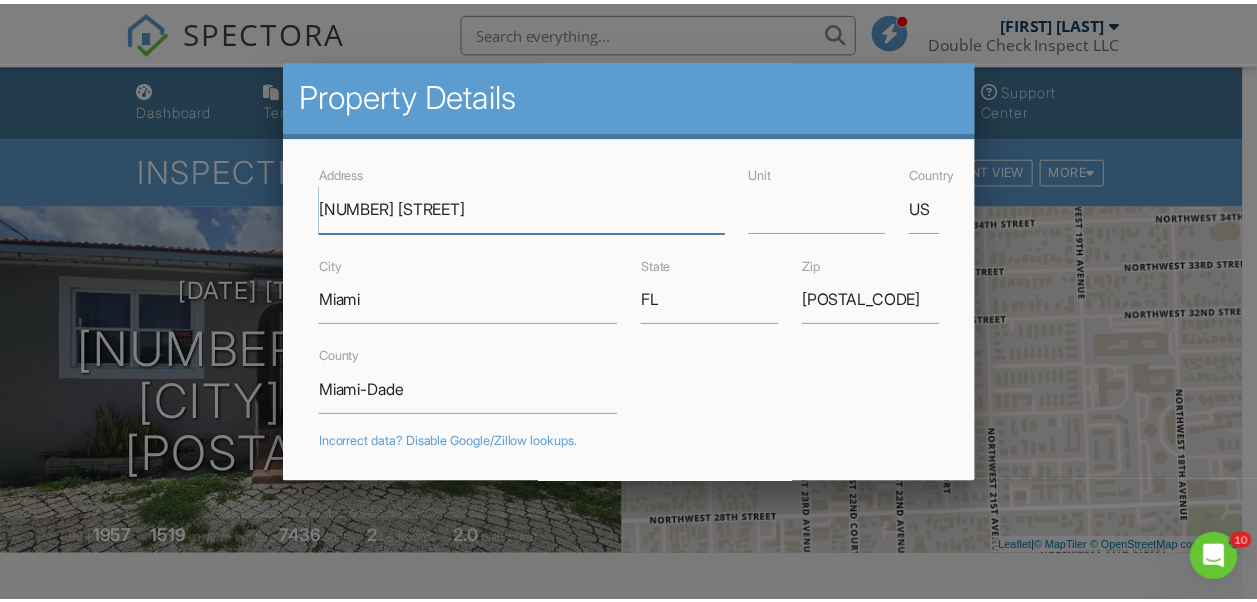 scroll, scrollTop: 0, scrollLeft: 0, axis: both 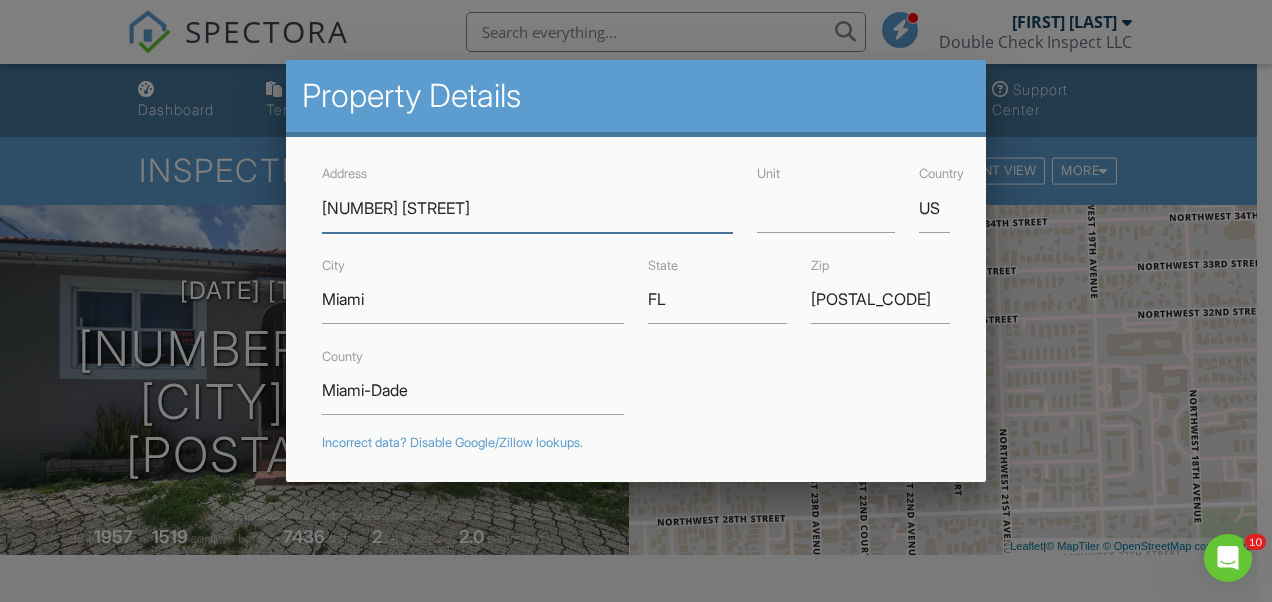 drag, startPoint x: 473, startPoint y: 409, endPoint x: 384, endPoint y: 201, distance: 226.24103 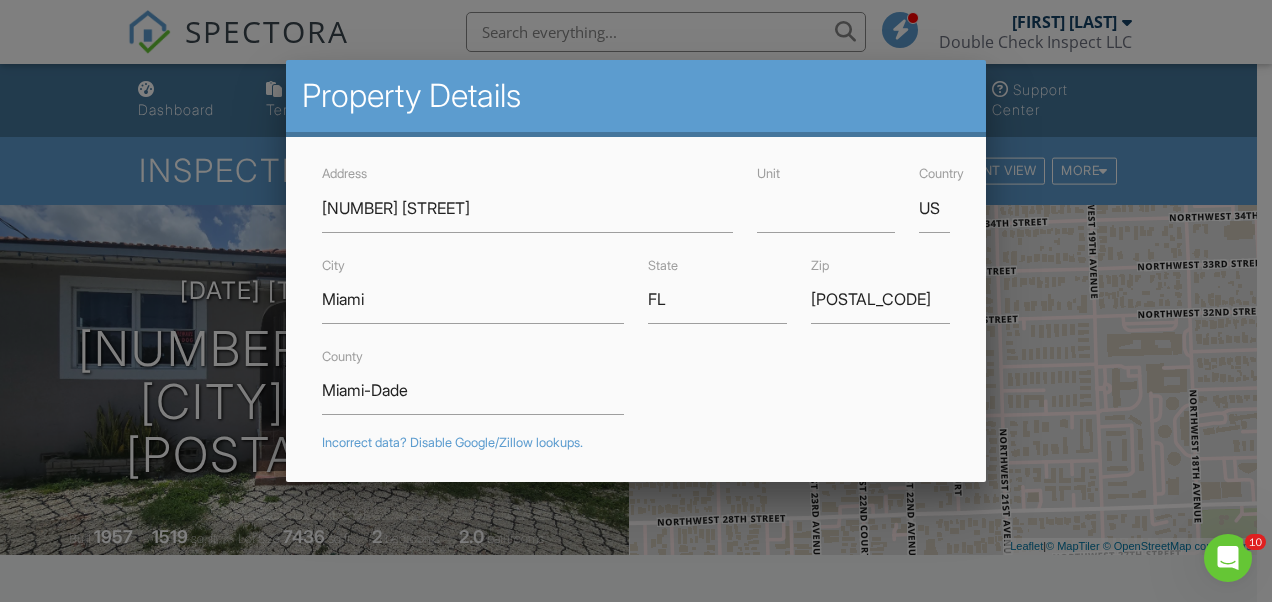 click at bounding box center (636, 276) 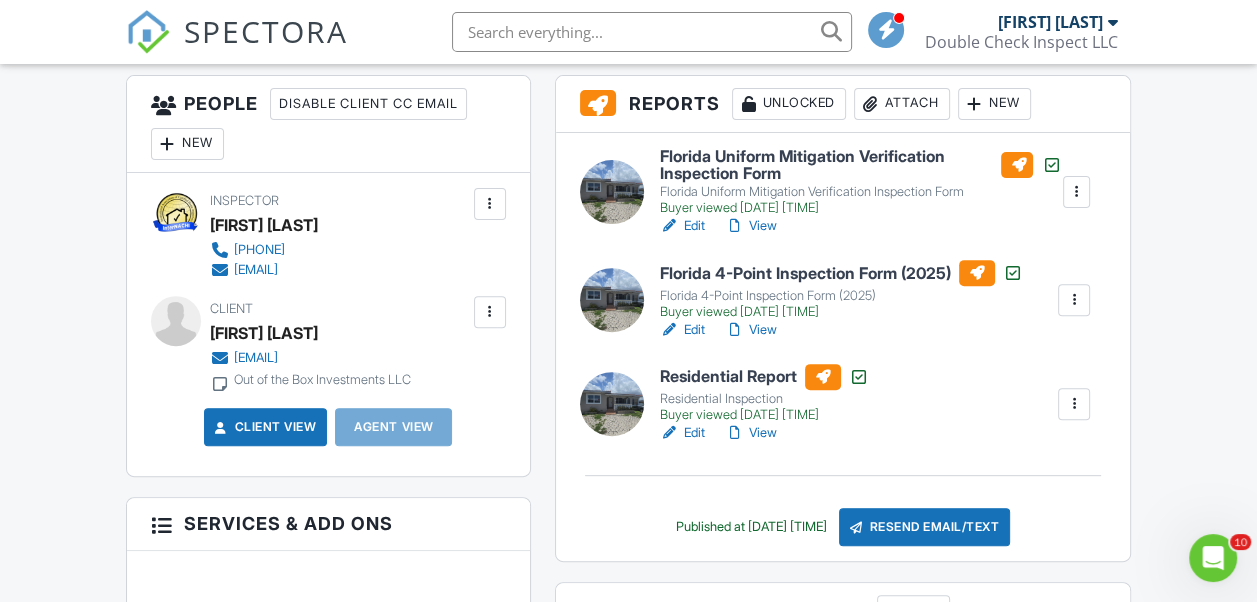 scroll, scrollTop: 514, scrollLeft: 0, axis: vertical 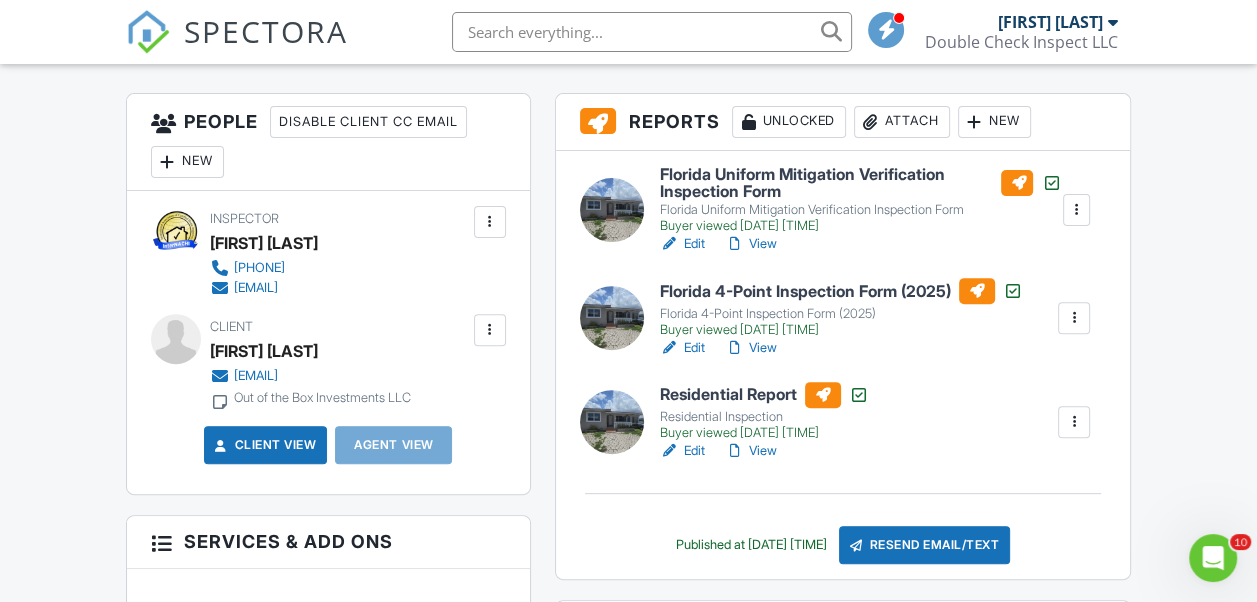 click on "View" at bounding box center (751, 451) 